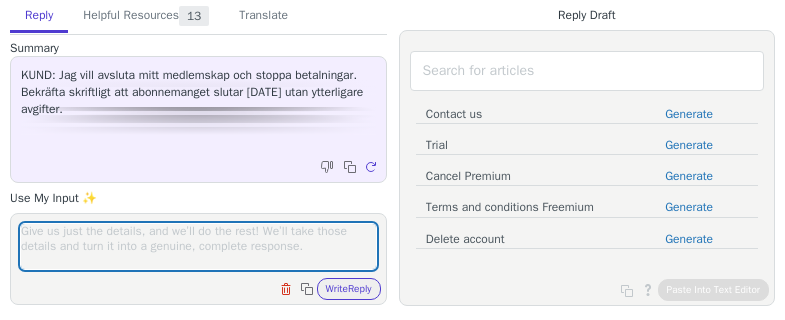 scroll, scrollTop: 0, scrollLeft: 0, axis: both 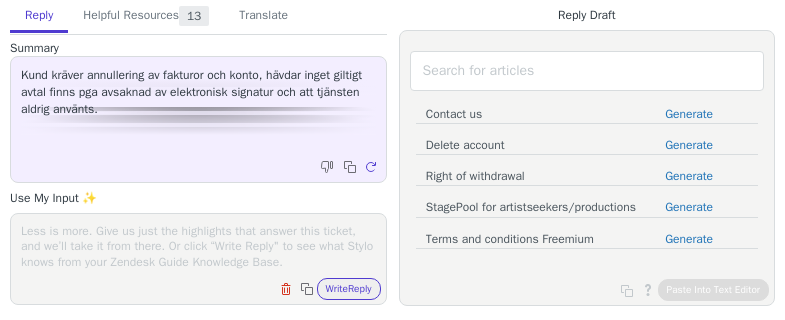 click at bounding box center [198, 246] 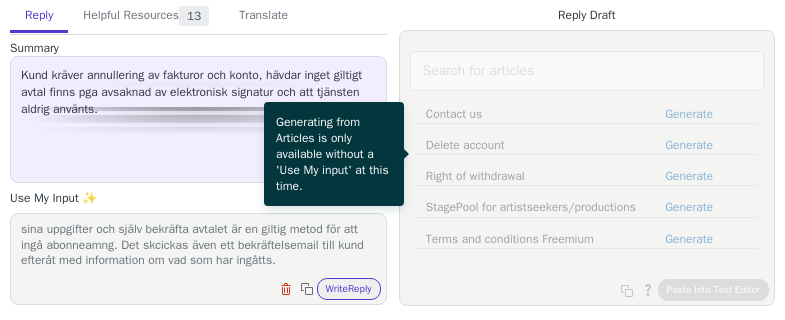 scroll, scrollTop: 48, scrollLeft: 0, axis: vertical 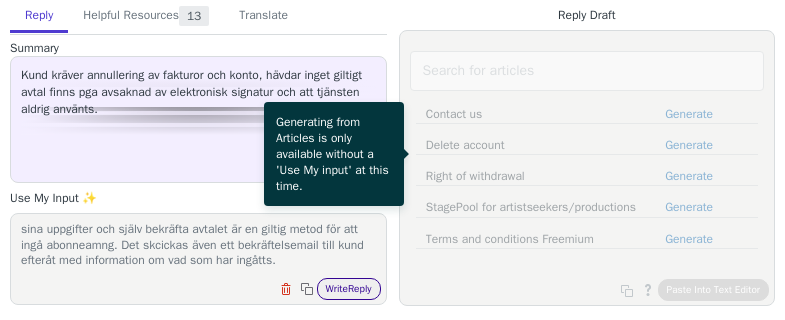type on "Hej, avtalet vi har är giltigt och har genomgåtts av jurist. Att fylla i sina uppgifter och själv bekräfta avtalet är en giltig metod för att ingå abonneamng. Det skcickas även ett bekräftelsemail till kund efteråt med information om vad som har ingåtts." 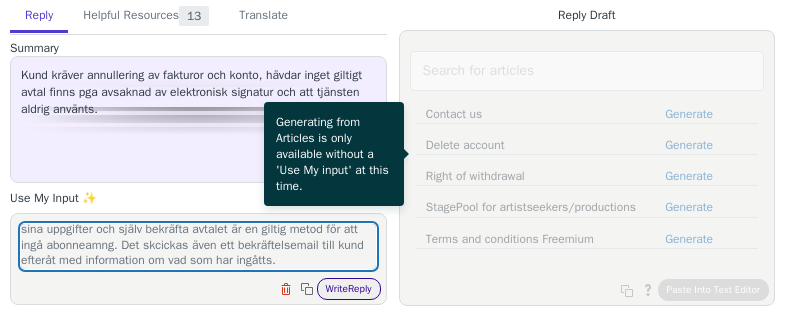 click on "Write  Reply" at bounding box center (349, 289) 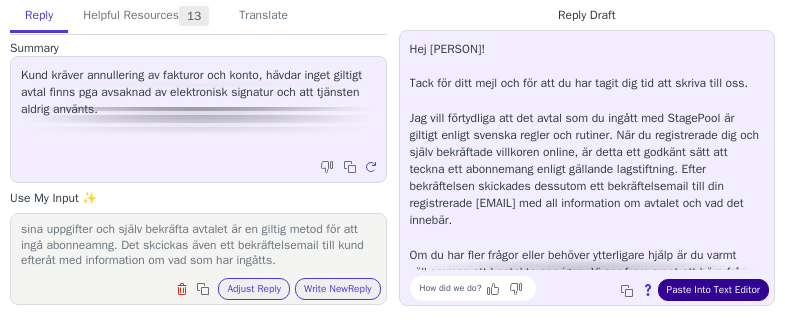 click on "Paste Into Text Editor" at bounding box center [713, 290] 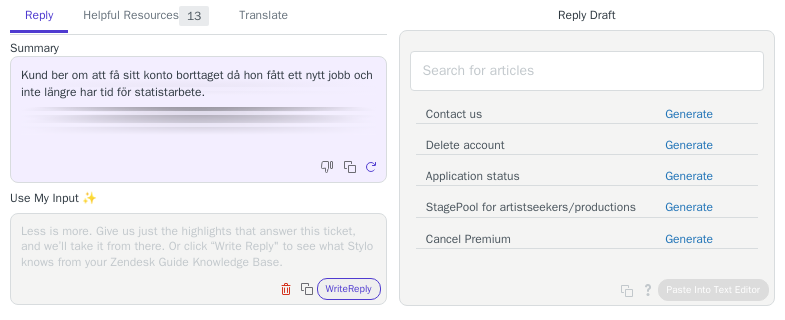 click at bounding box center (198, 246) 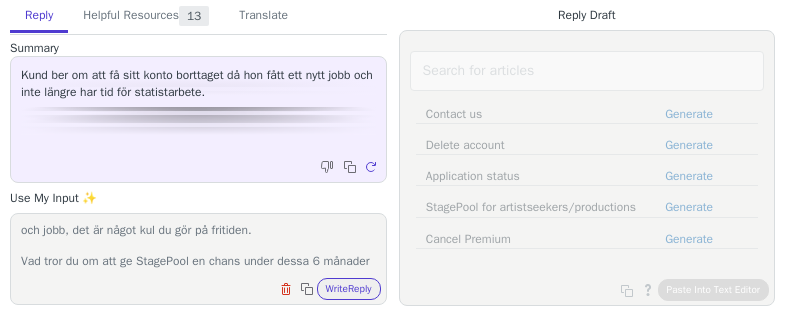 scroll, scrollTop: 48, scrollLeft: 0, axis: vertical 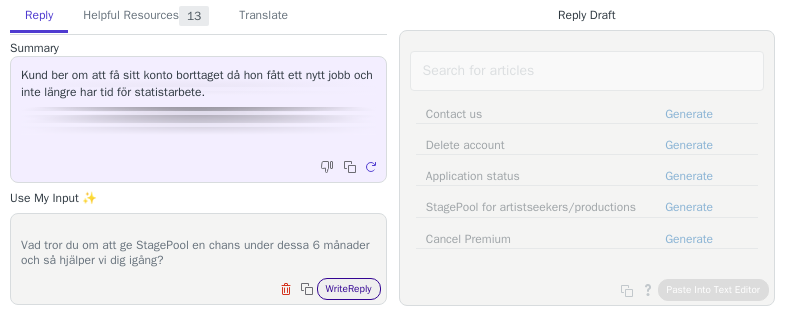 type on "Hej, du behöver inte avsluta StagePool Premium bara för att du fått ett jobb. StagePool är utformat som en tjänst vid sidan om studier och jobb, det är något kul du gör på fritiden.
Vad tror du om att ge StagePool en chans under dessa 6 månader och så hjälper vi dig igång?" 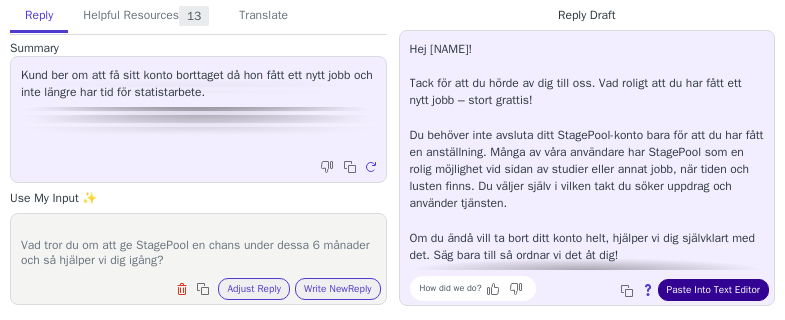 click on "Paste Into Text Editor" at bounding box center (713, 290) 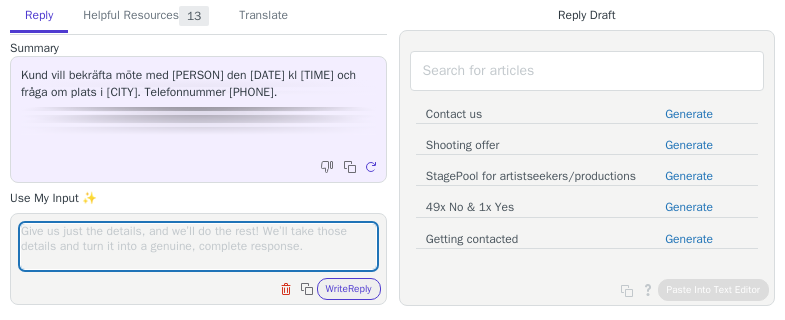scroll, scrollTop: 0, scrollLeft: 0, axis: both 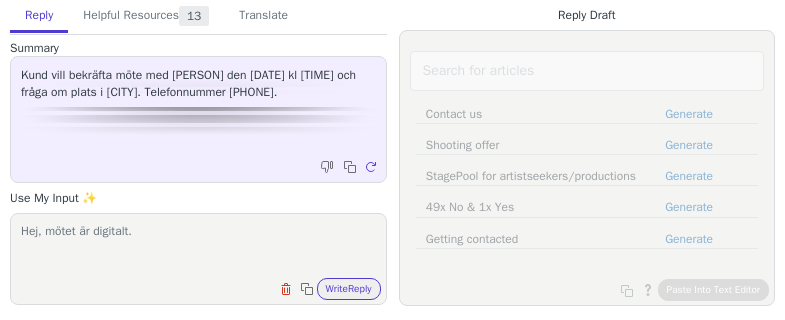 click on "Hej, mötet är digitalt." at bounding box center (198, 246) 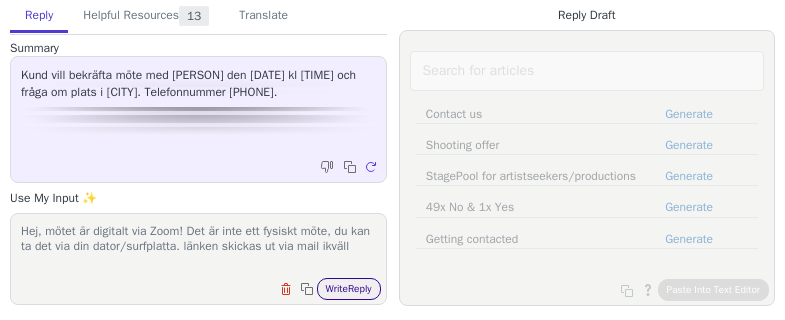 type on "Hej, mötet är digitalt via Zoom! Det är inte ett fysiskt möte, du kan ta det via din dator/surfplatta. länken skickas ut via mail ikväll" 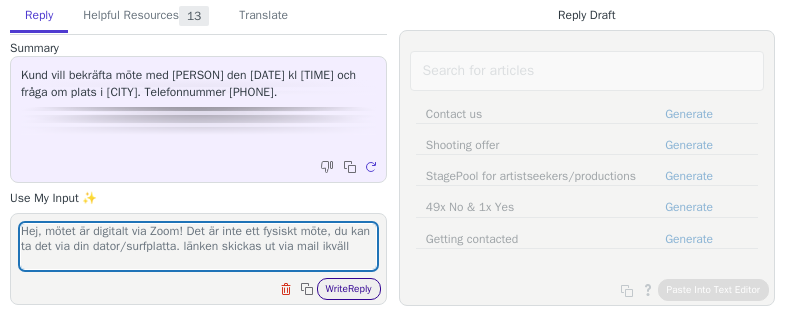click on "Write  Reply" at bounding box center (349, 289) 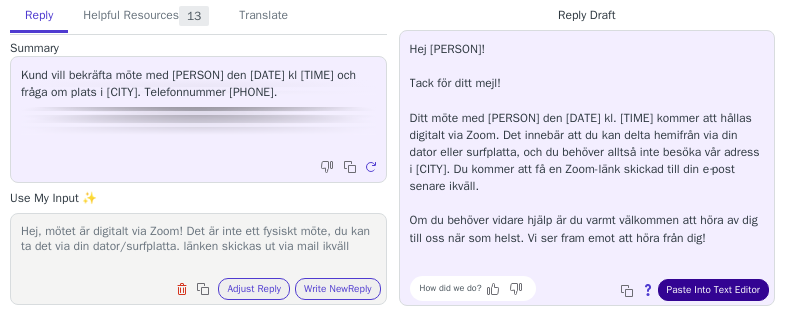 click on "Paste Into Text Editor" at bounding box center [713, 290] 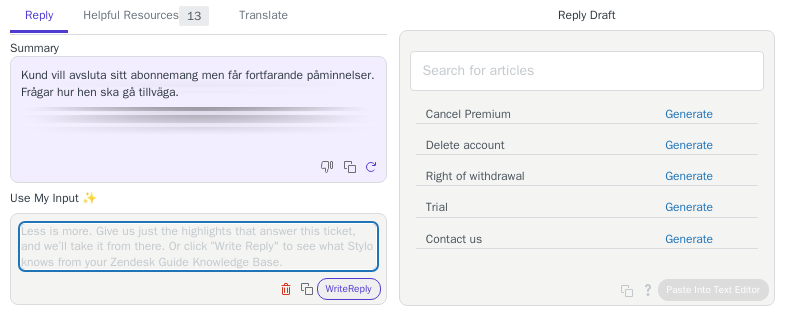 scroll, scrollTop: 0, scrollLeft: 0, axis: both 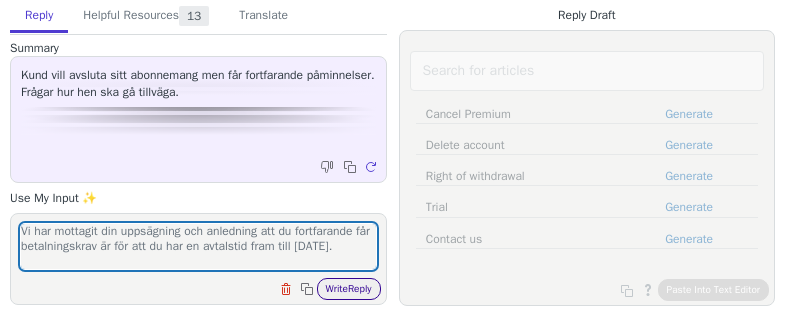 type on "Vi har mottagit din uppsägning och anledning att du fortfarande får betalningskrav är för att du har en avtalstid fram till 31 oktober." 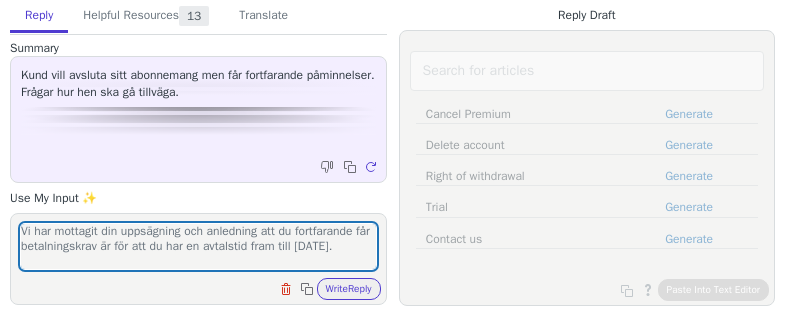 drag, startPoint x: 344, startPoint y: 291, endPoint x: 554, endPoint y: 317, distance: 211.60341 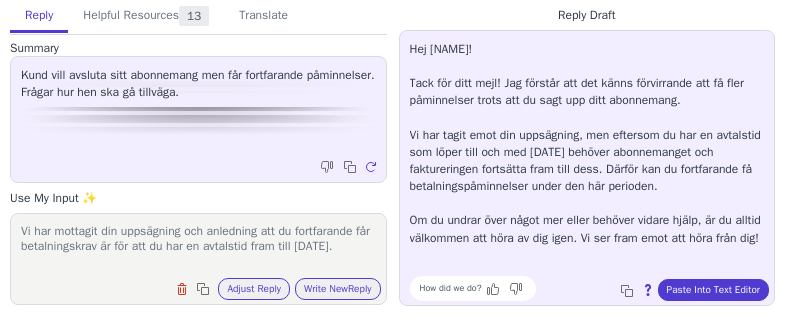 click on "Hej Märta! Tack för ditt mejl! Jag förstår att det känns förvirrande att få fler påminnelser trots att du sagt upp ditt abonnemang. Vi har tagit emot din uppsägning, men eftersom du har en avtalstid som löper till och med 31 oktober behöver abonnemanget och faktureringen fortsätta fram till dess. Därför kan du fortfarande få betalningspåminnelser under den här perioden. Om du undrar över något mer eller behöver vidare hjälp, är du alltid välkommen att höra av dig igen. Vi ser fram emot att höra från dig! How did we do?   Copy to clipboard About this reply Paste Into Text Editor" at bounding box center [587, 168] 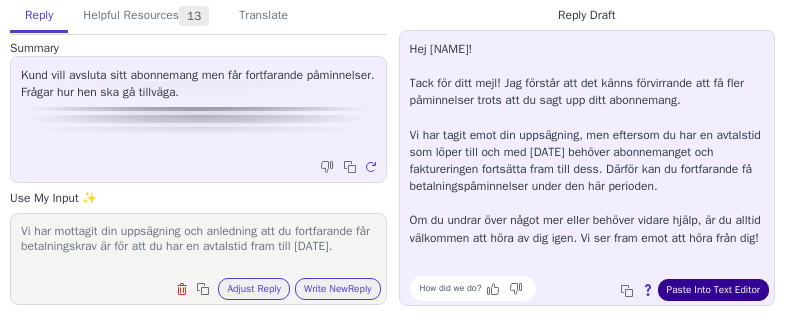 click on "Paste Into Text Editor" at bounding box center [713, 290] 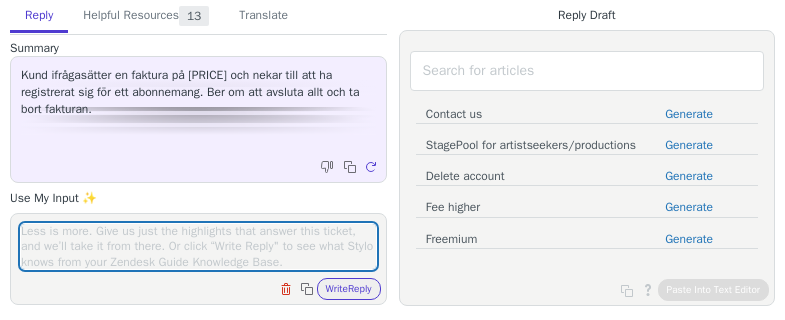 scroll, scrollTop: 0, scrollLeft: 0, axis: both 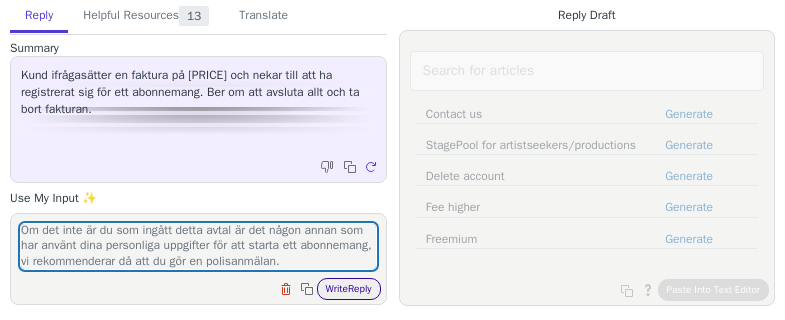 type on "Om det inte är du som ingått detta avtal är det någon annan som har använt dina personliga uppgifter för att starta ett abonnemang, vi rekommenderar då att du gör en polisanmälan." 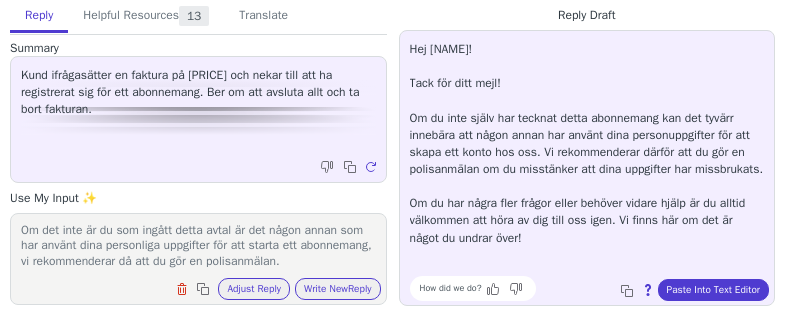click on "Hej [NAME]! Tack för ditt mejl! Om du inte själv har tecknat detta abonnemang kan det tyvärr innebära att någon annan har använt dina personuppgifter för att skapa ett konto hos oss. Vi rekommenderar därför att du gör en polisanmälan om du misstänker att dina uppgifter har missbrukats. Om du har några fler frågor eller behöver vidare hjälp är du alltid välkommen att höra av dig till oss igen. Vi finns här om det är något du undrar över! How did we do?   Copy to clipboard About this reply Paste Into Text Editor" at bounding box center (587, 168) 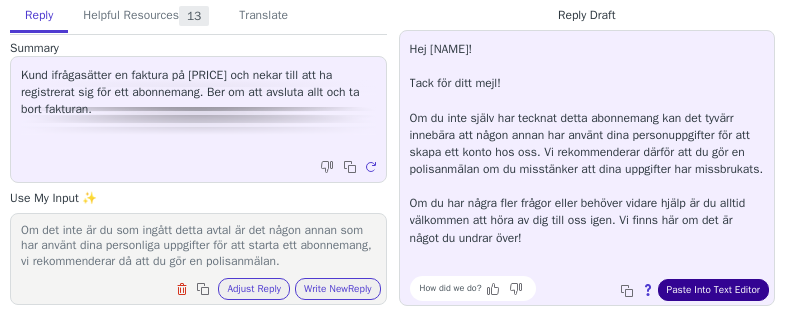 click on "Paste Into Text Editor" at bounding box center (713, 290) 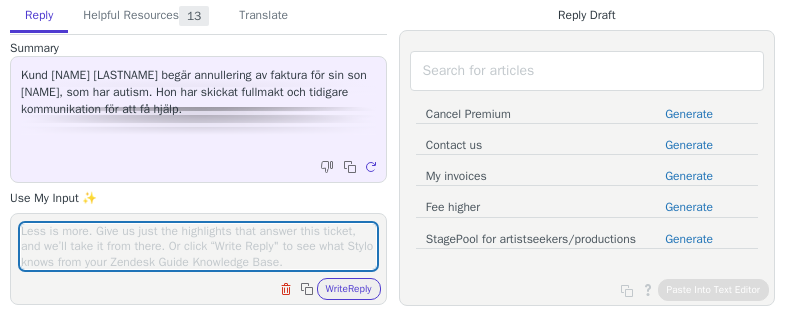 scroll, scrollTop: 0, scrollLeft: 0, axis: both 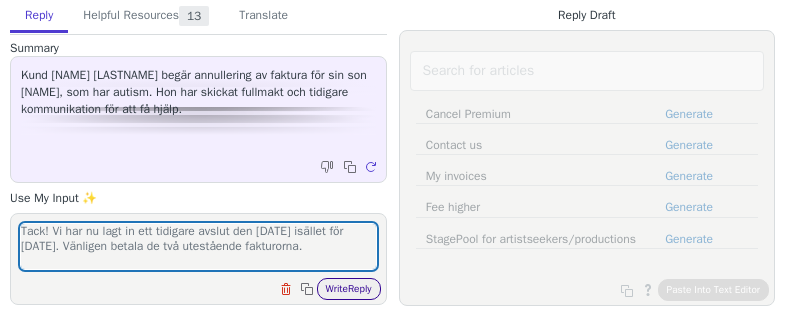 type on "Tack! Vi har nu lagt in ett tidigare avslut den [DATE] isället för [DATE]. Vänligen betala de två utestående fakturorna." 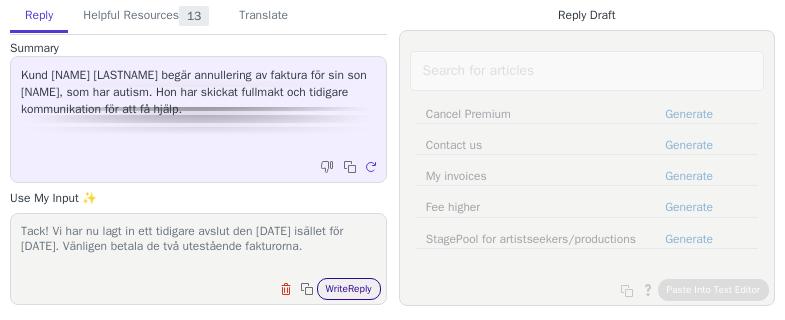 click on "Write  Reply" at bounding box center [349, 289] 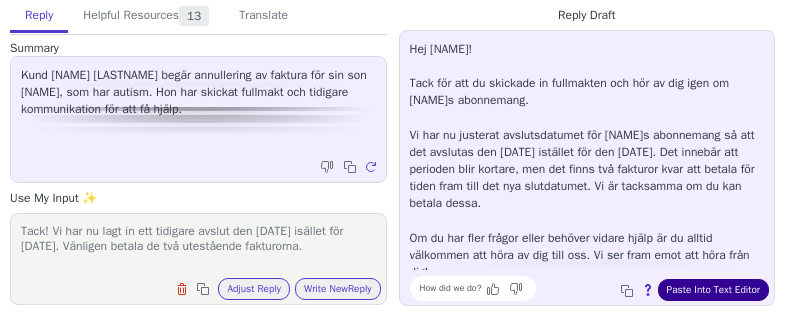 click on "Paste Into Text Editor" at bounding box center (713, 290) 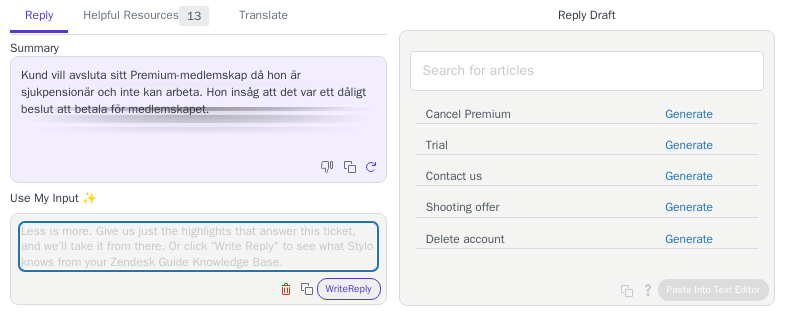 click at bounding box center (198, 246) 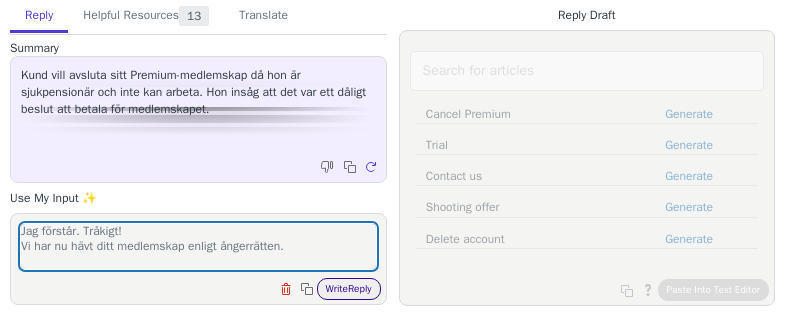 type on "Jag förstår. Tråkigt!
Vi har nu hävt ditt medlemskap enligt ångerrätten." 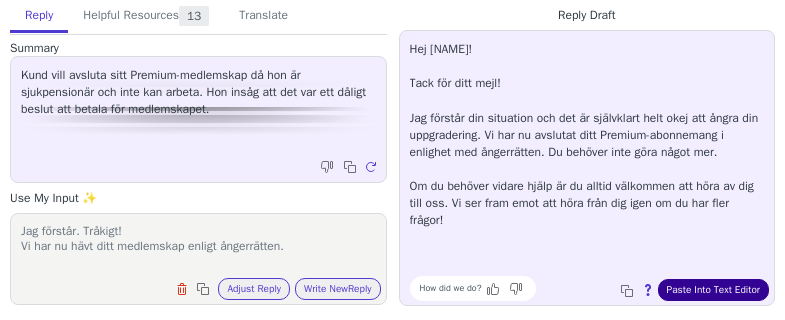 click on "Paste Into Text Editor" at bounding box center [713, 290] 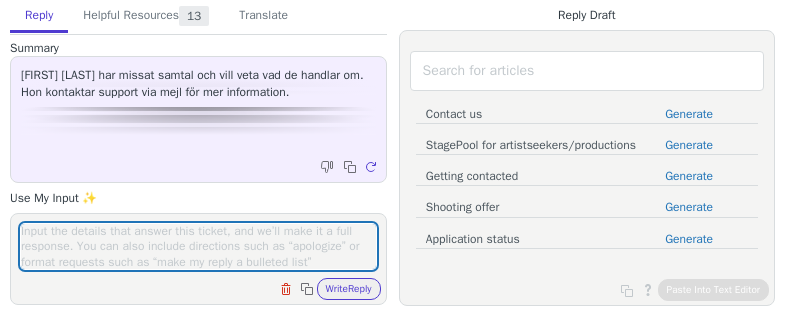 scroll, scrollTop: 0, scrollLeft: 0, axis: both 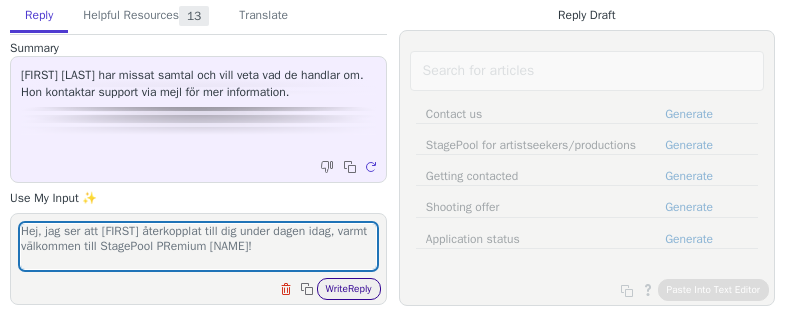 type on "Hej, jag ser att Adam återkopplat till dig under dagen idag, varmt välkommen till StagePool PRemium Natalie!" 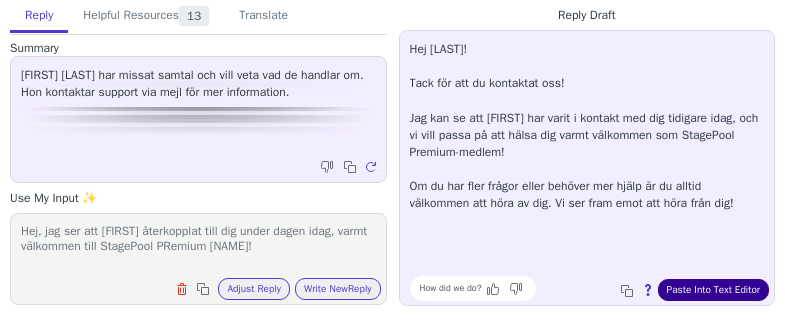 click on "Paste Into Text Editor" at bounding box center [713, 290] 